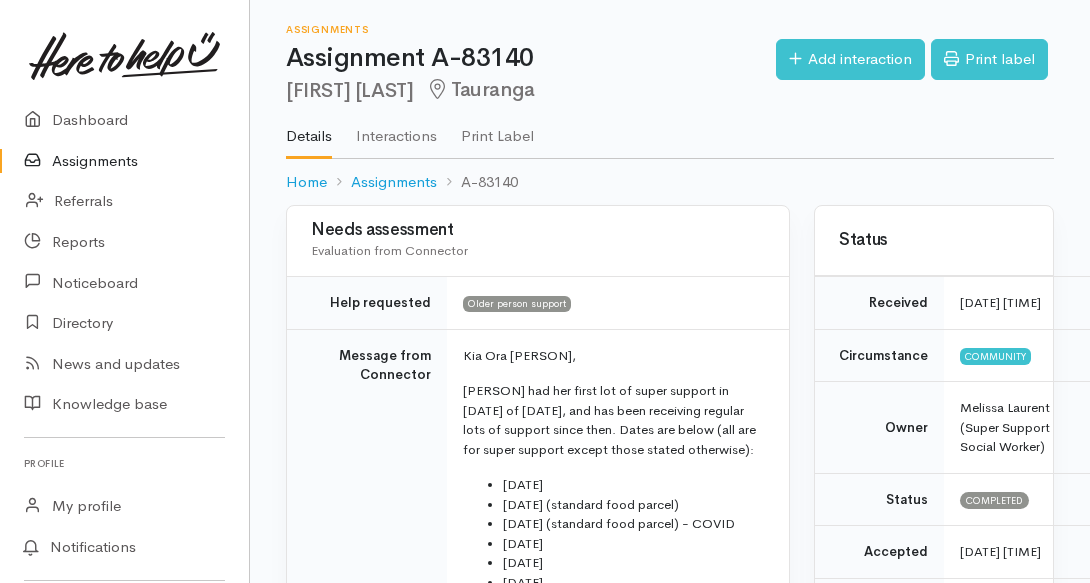 scroll, scrollTop: 128, scrollLeft: 0, axis: vertical 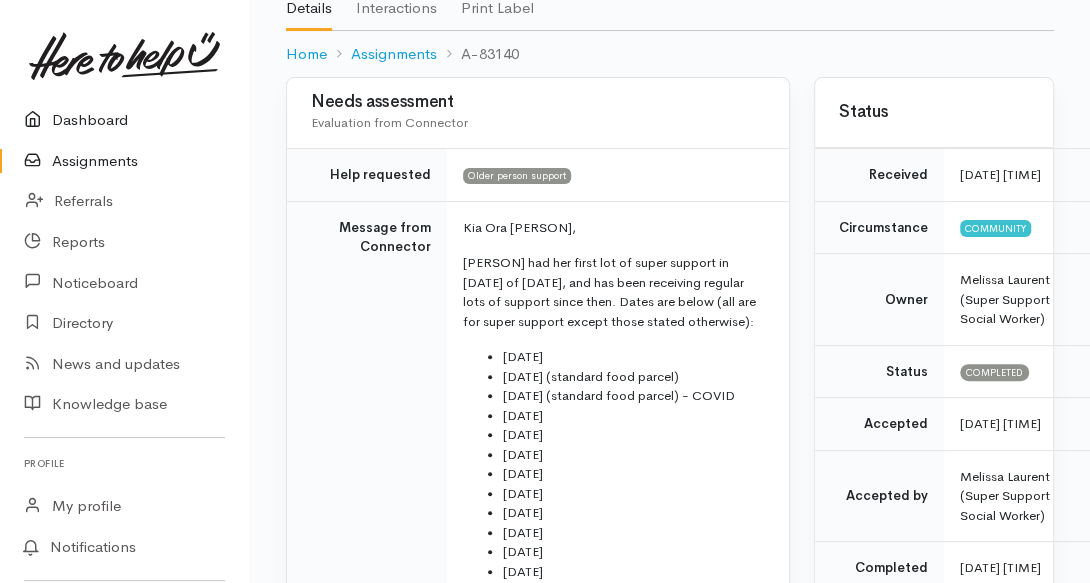 click on "Dashboard" at bounding box center (124, 120) 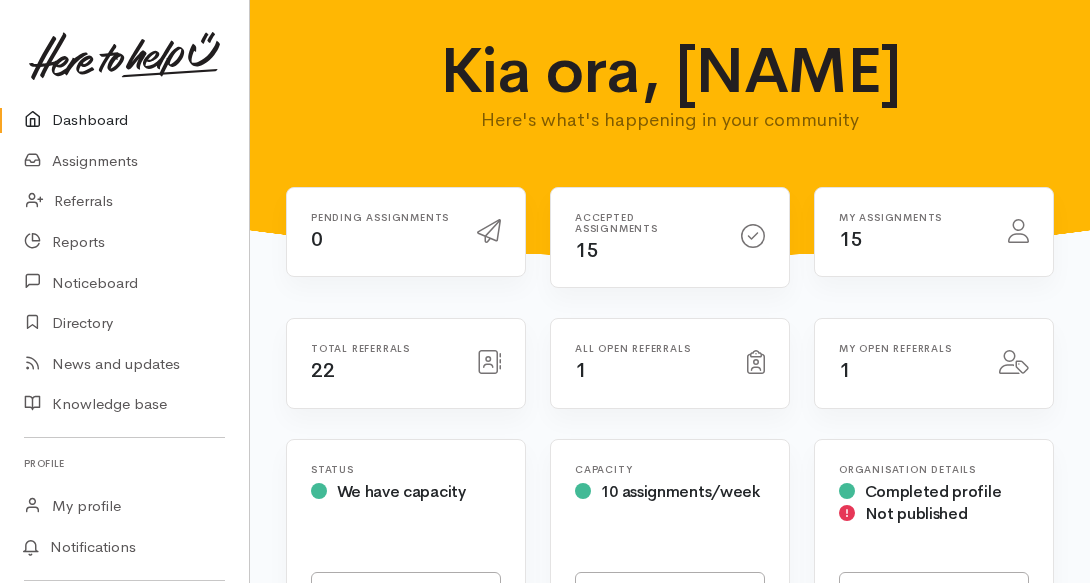 scroll, scrollTop: 0, scrollLeft: 0, axis: both 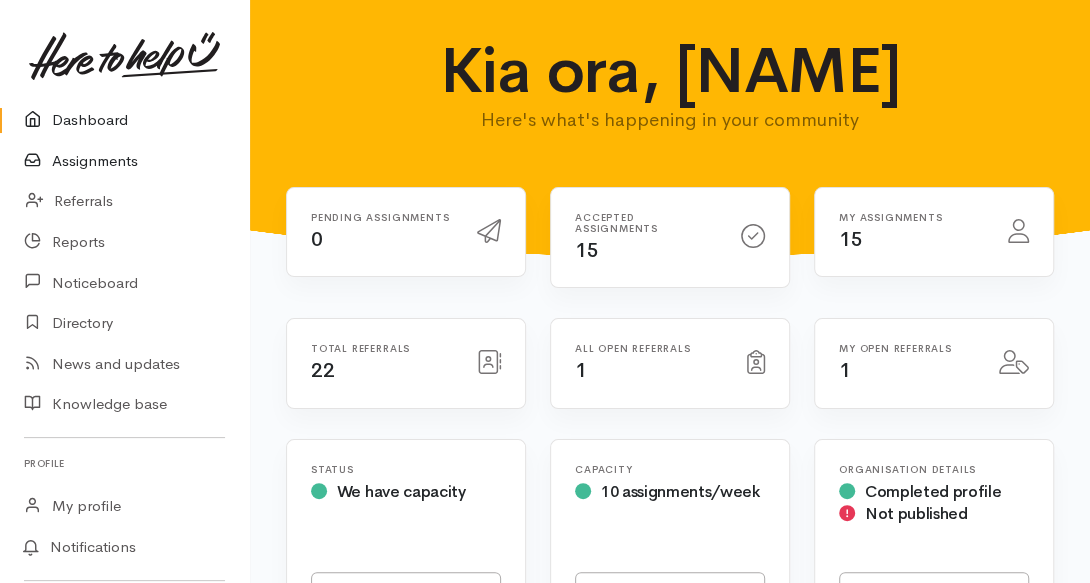 click on "Assignments" at bounding box center [124, 161] 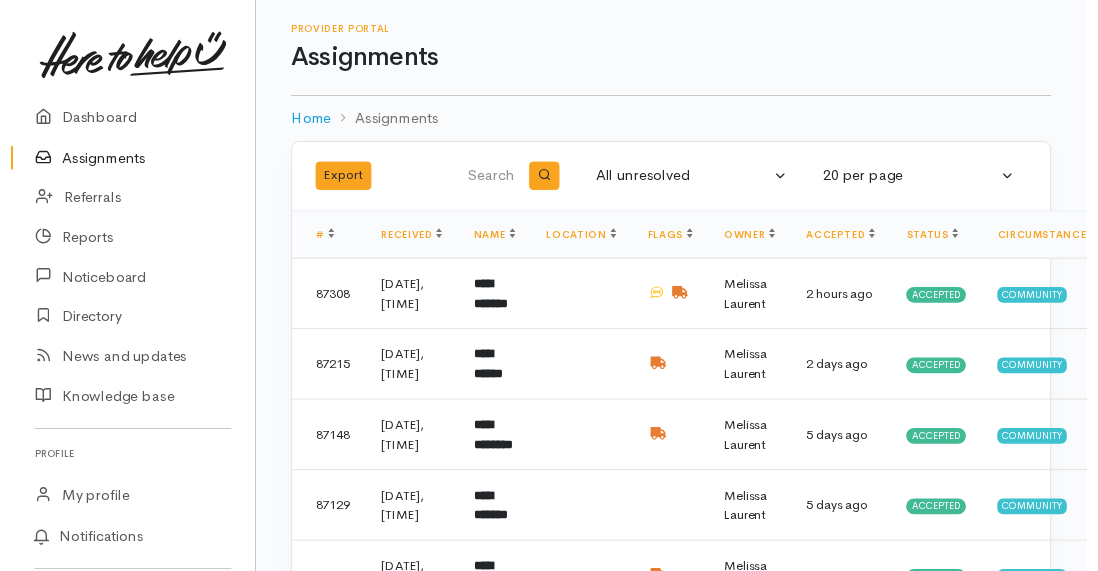 scroll, scrollTop: 0, scrollLeft: 0, axis: both 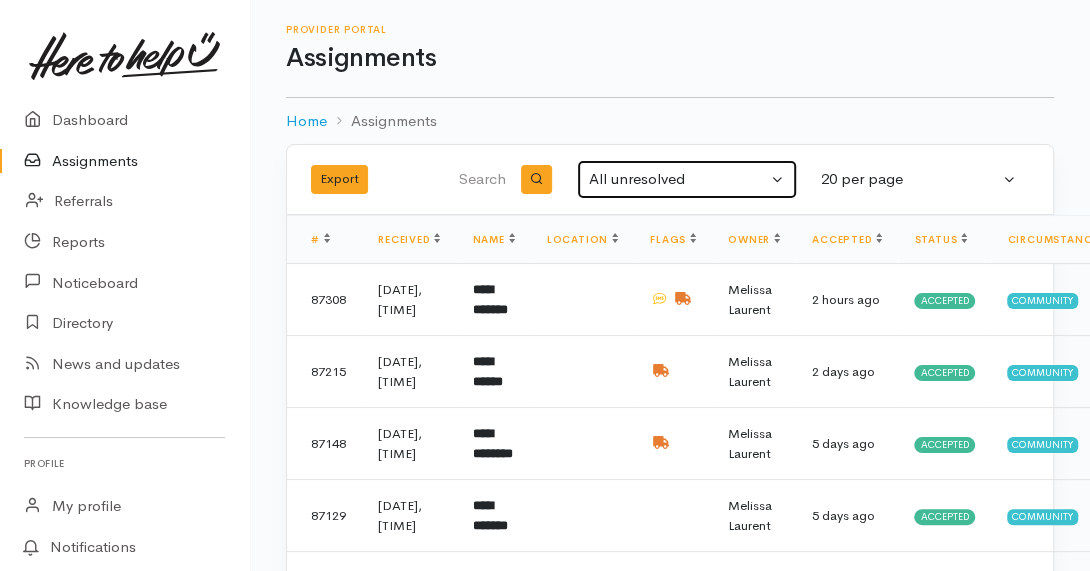 click on "All unresolved" at bounding box center [678, 179] 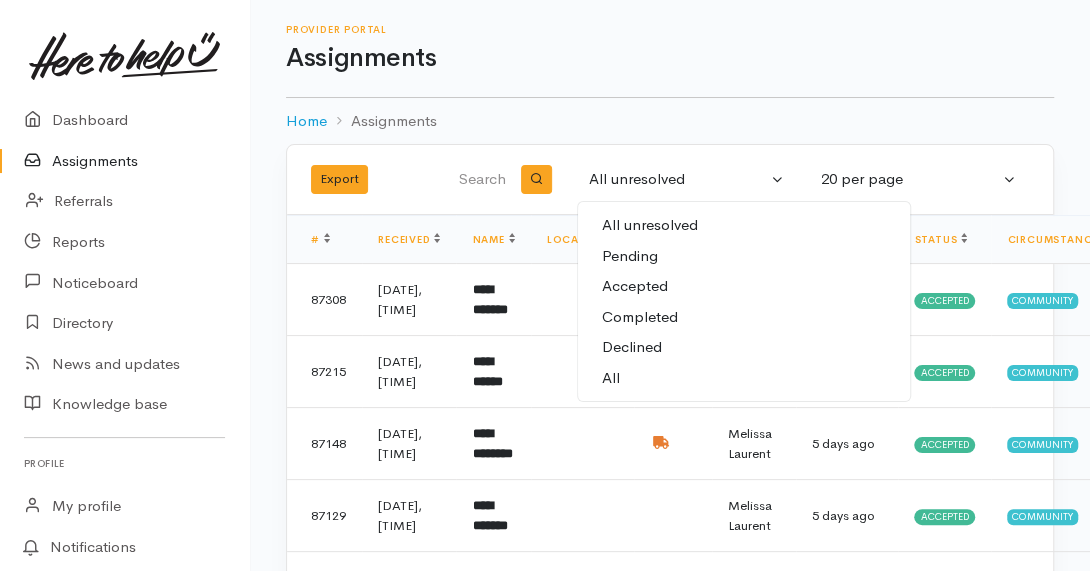 click on "All" at bounding box center (744, 378) 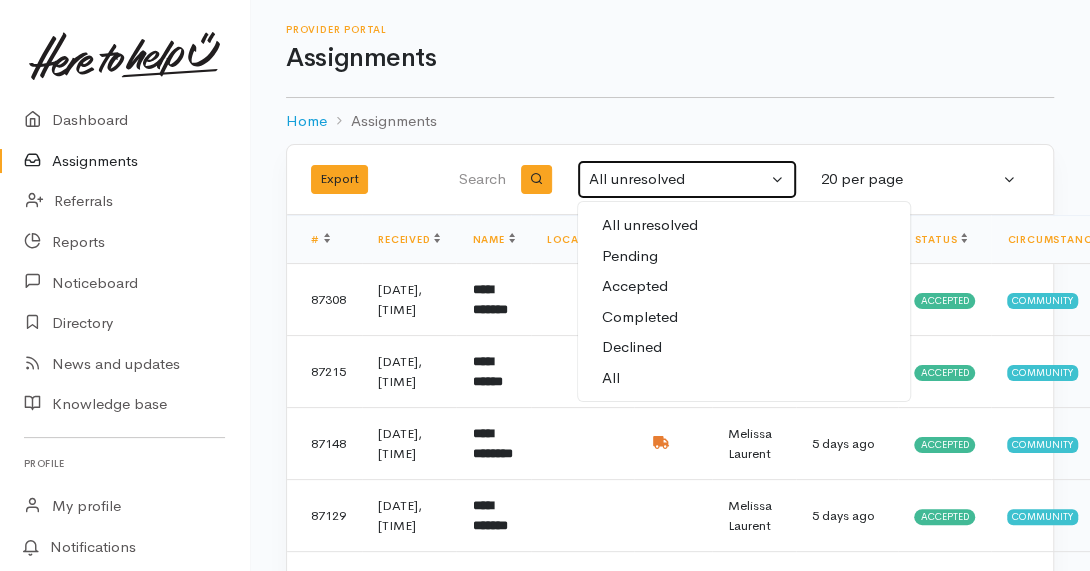 select on "All" 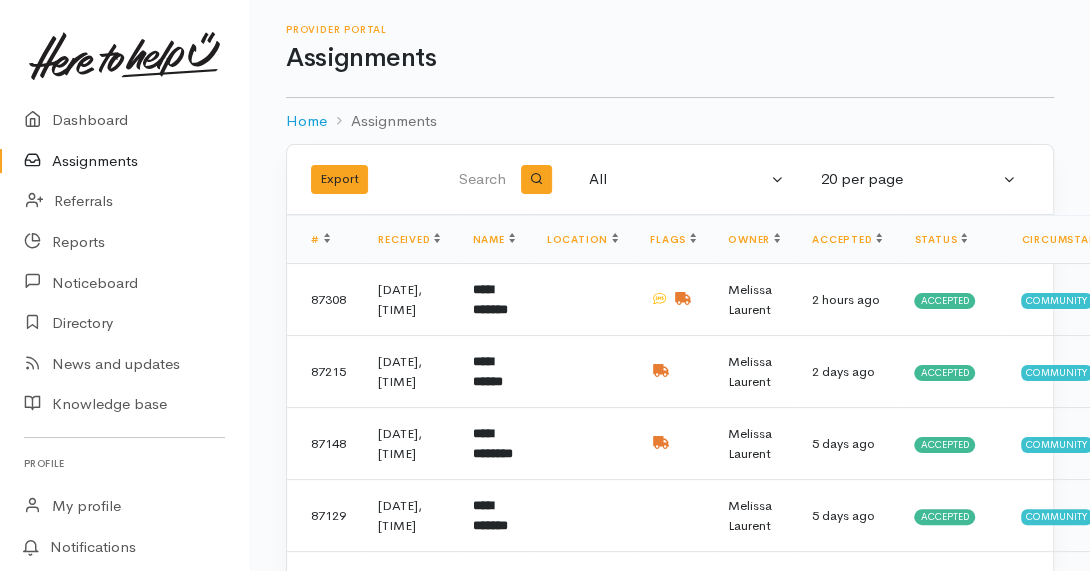 click at bounding box center [477, 180] 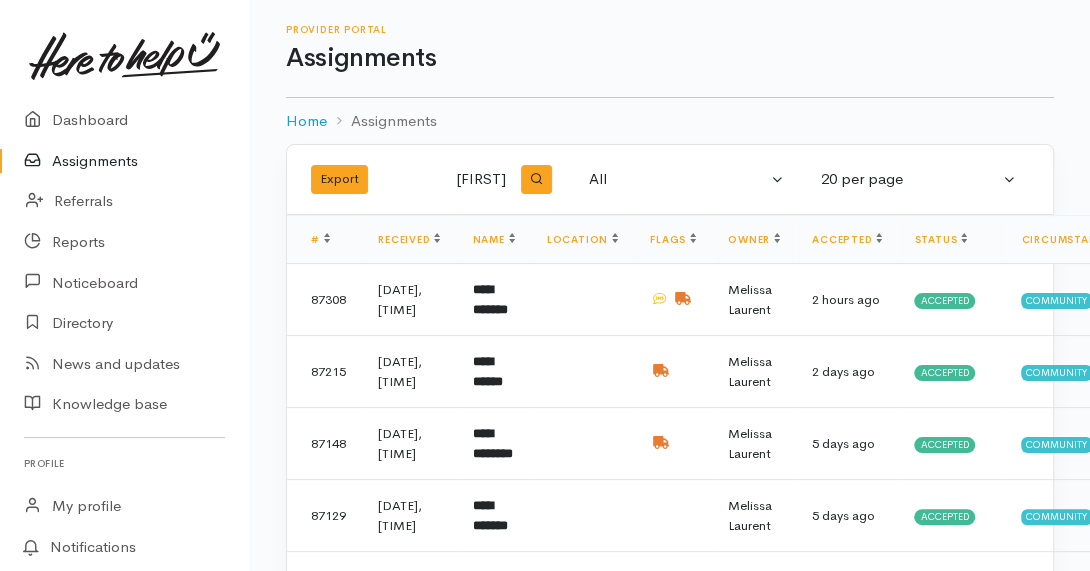 type on "kev" 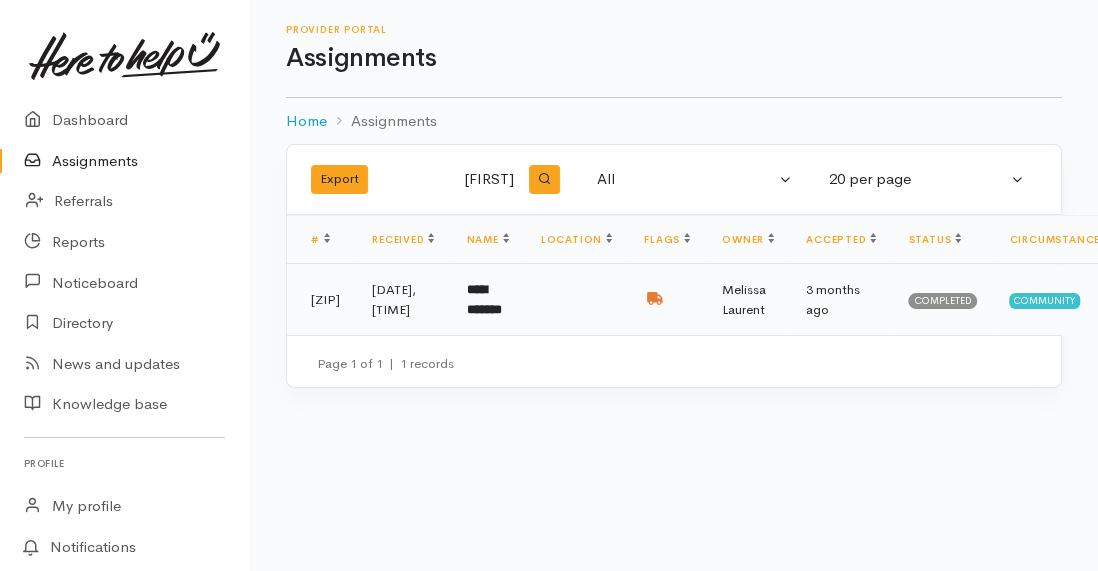 click on "**********" at bounding box center [487, 300] 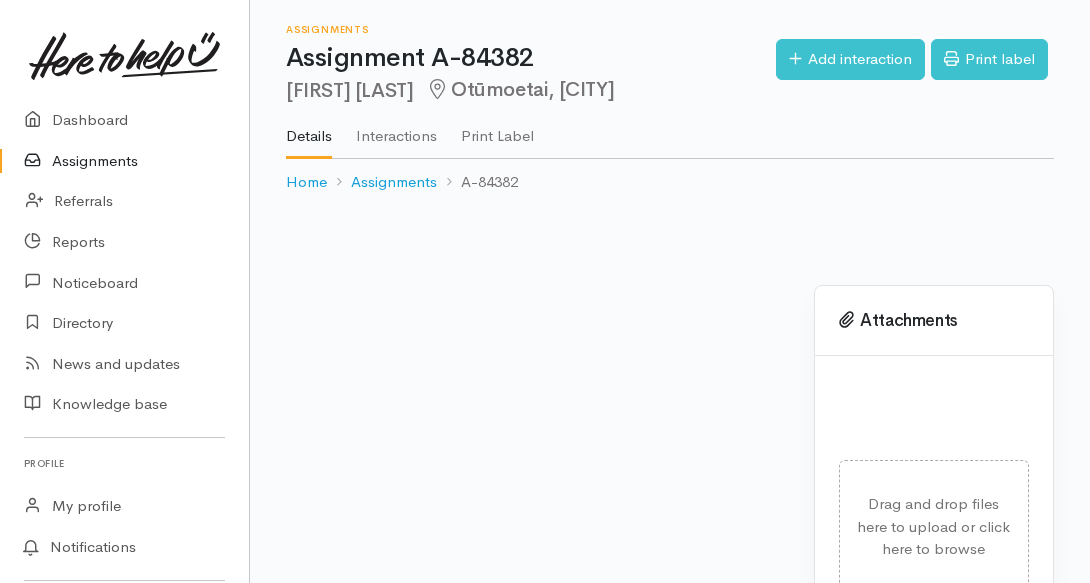 scroll, scrollTop: 0, scrollLeft: 0, axis: both 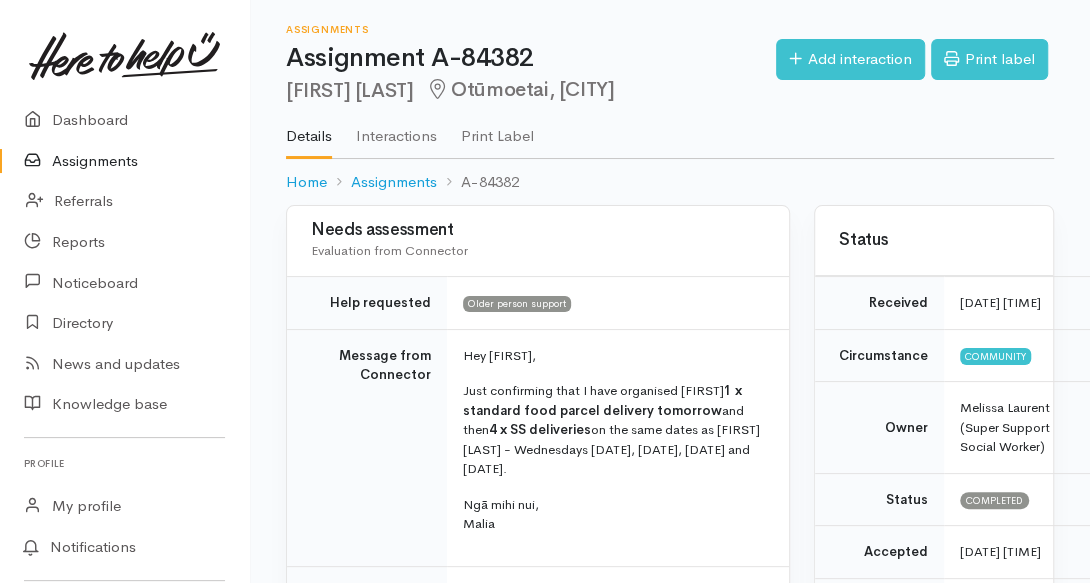 click on "Message from Connector" at bounding box center [367, 447] 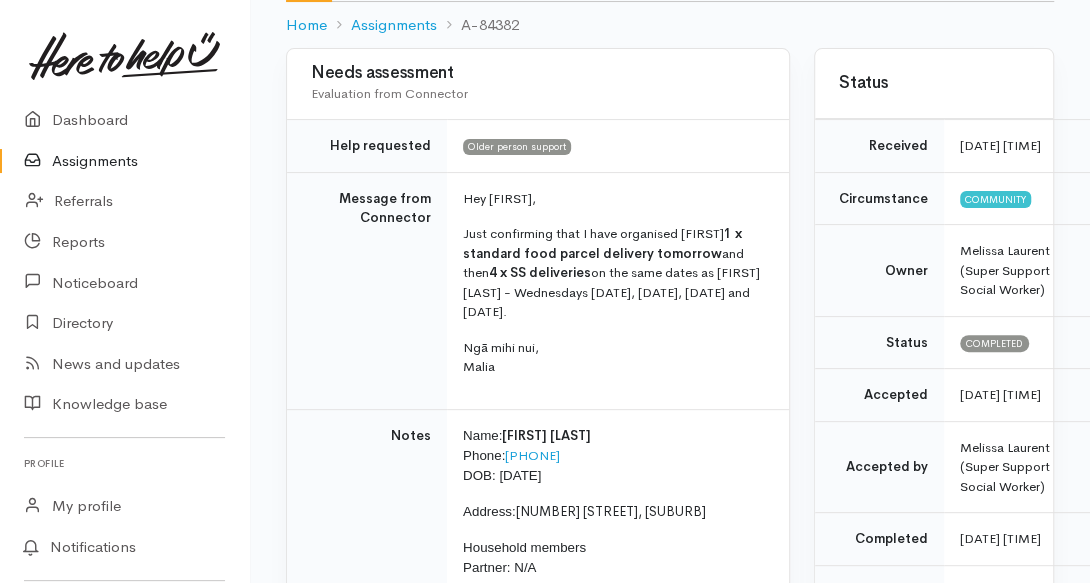 scroll, scrollTop: 192, scrollLeft: 0, axis: vertical 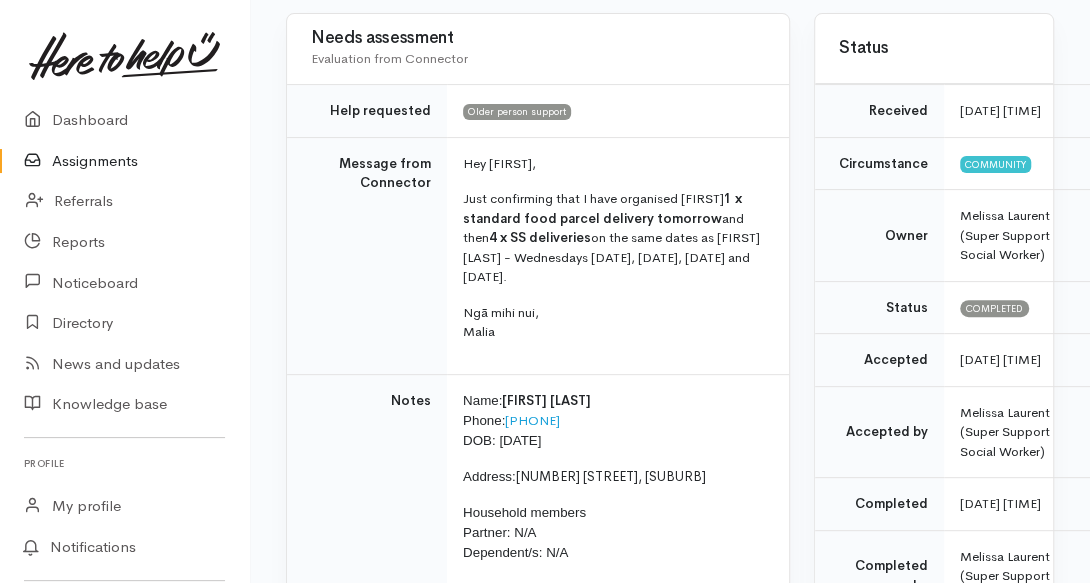 drag, startPoint x: 592, startPoint y: 397, endPoint x: 506, endPoint y: 401, distance: 86.09297 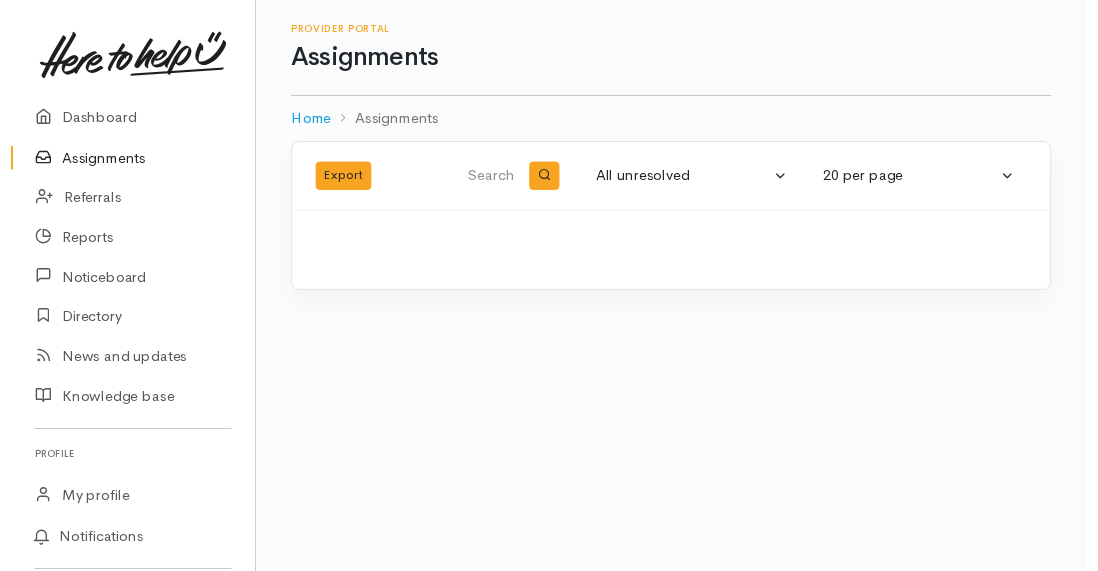 scroll, scrollTop: 0, scrollLeft: 0, axis: both 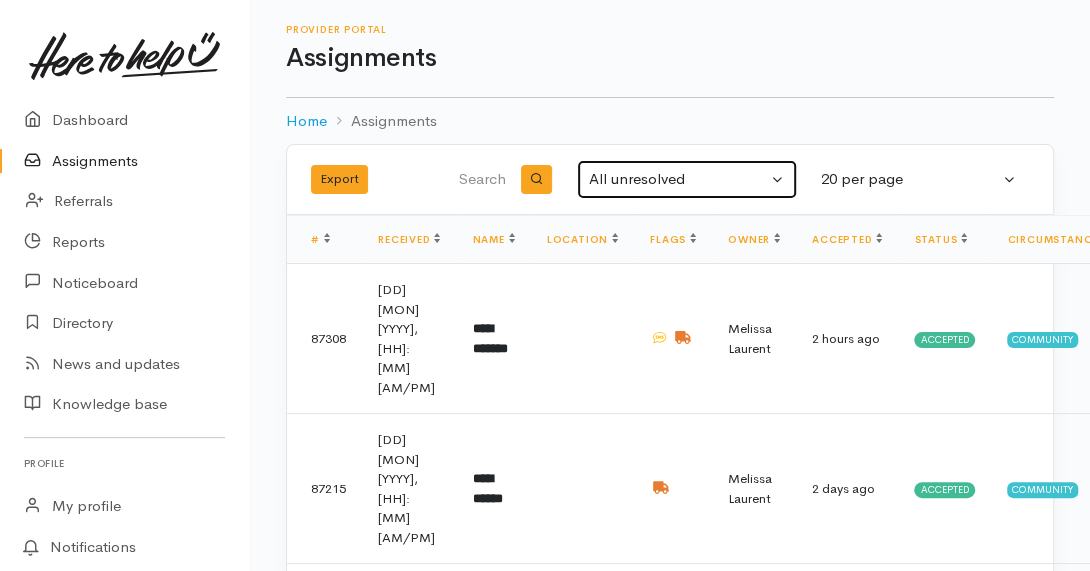 click on "All unresolved" at bounding box center (678, 179) 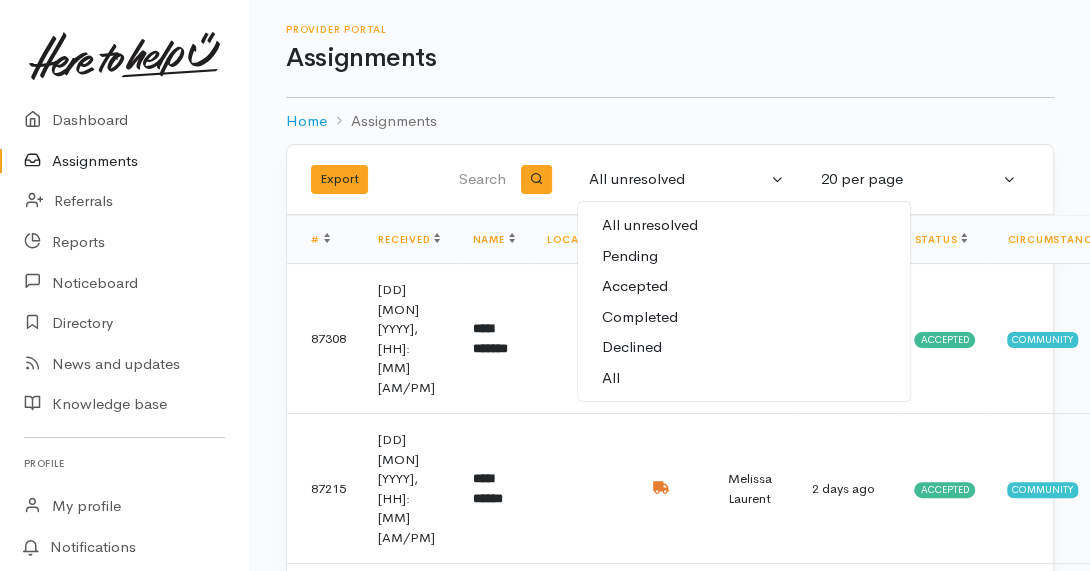 click on "All" at bounding box center (611, 378) 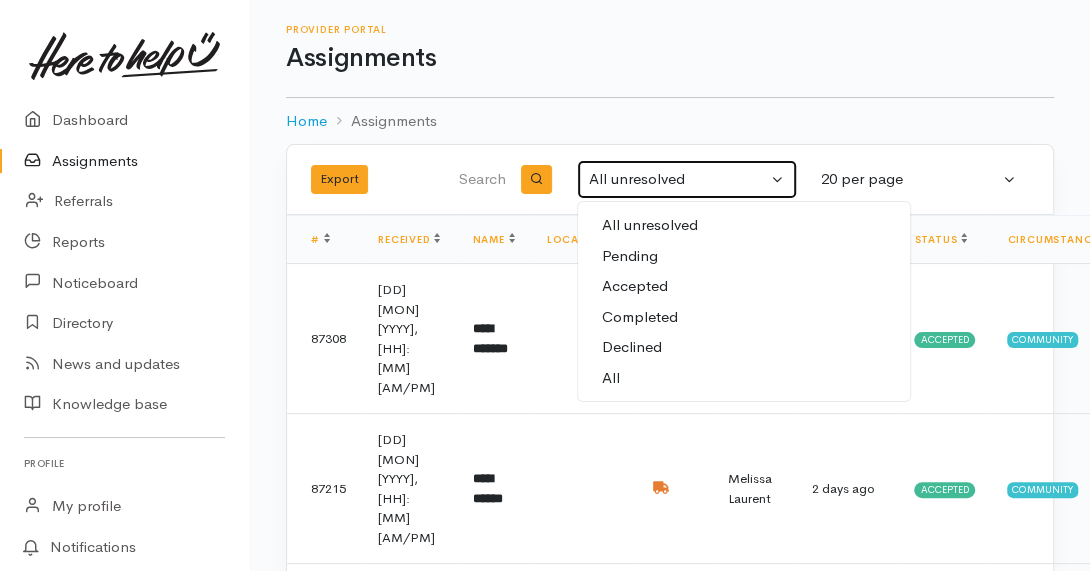 select on "All" 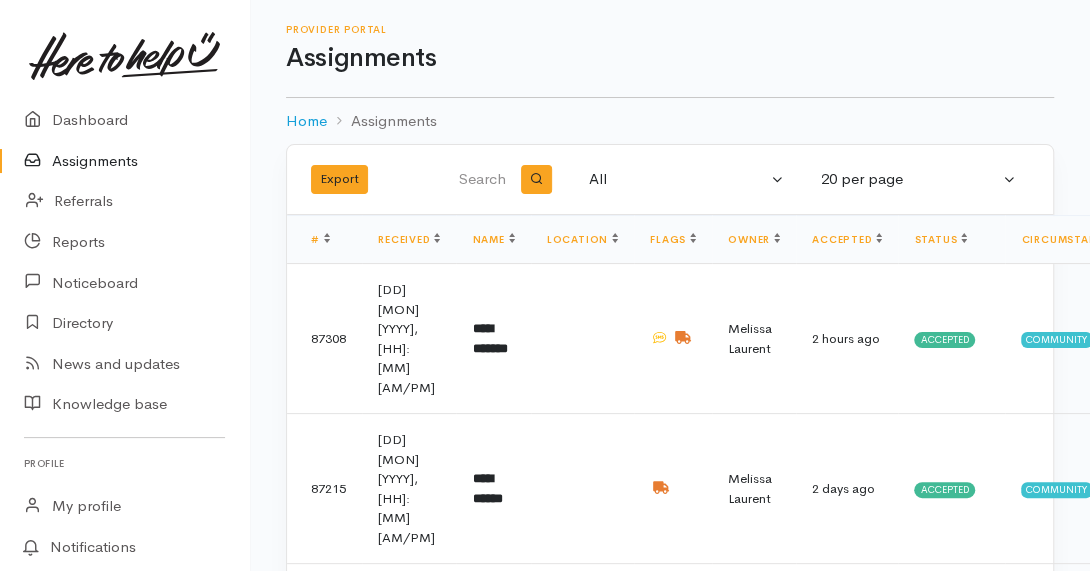 click at bounding box center (477, 180) 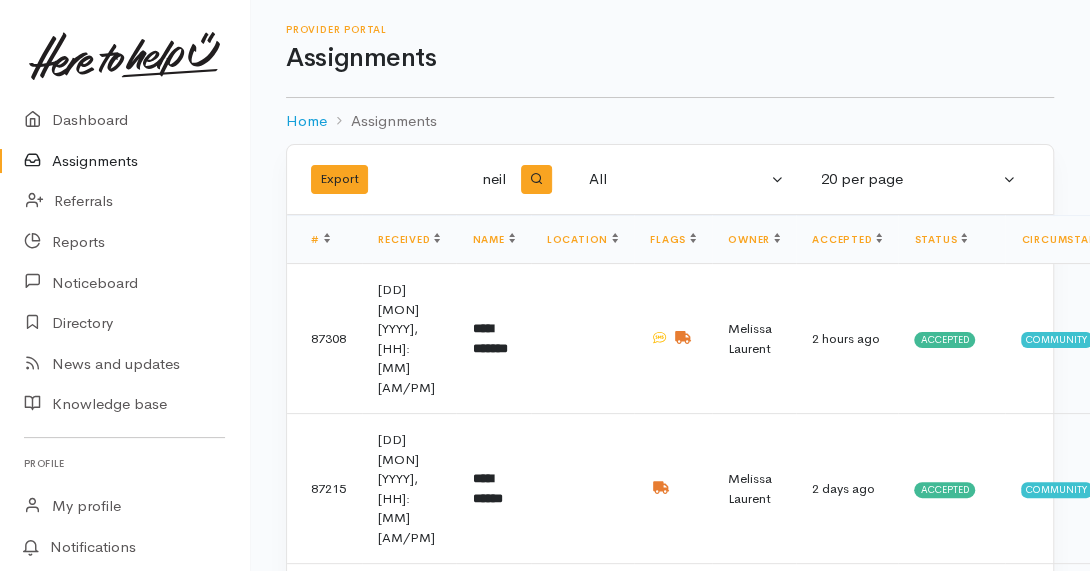 type on "neil" 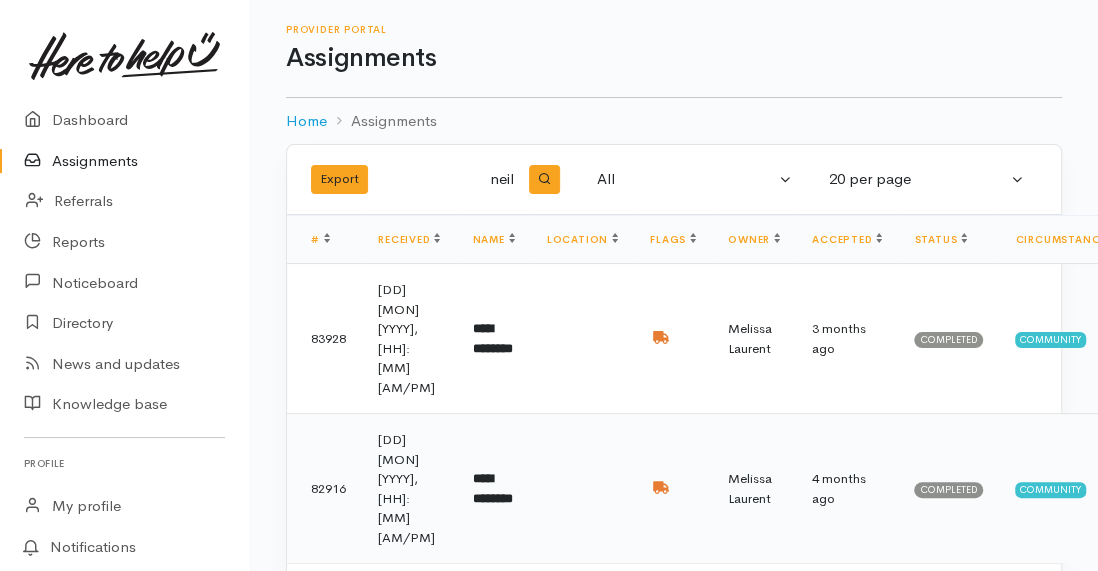 click on "**********" at bounding box center (492, 488) 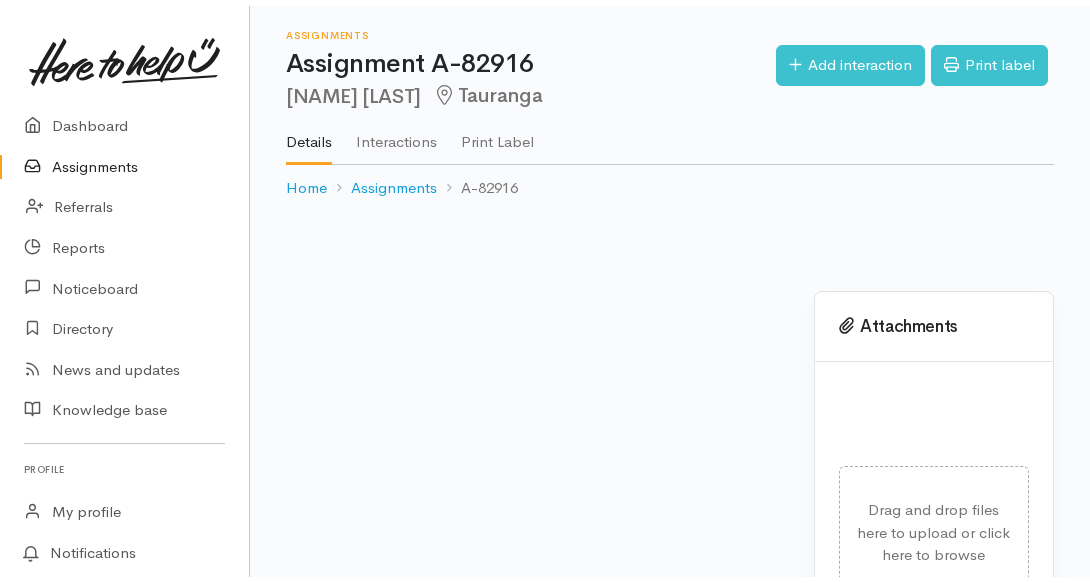 scroll, scrollTop: 0, scrollLeft: 0, axis: both 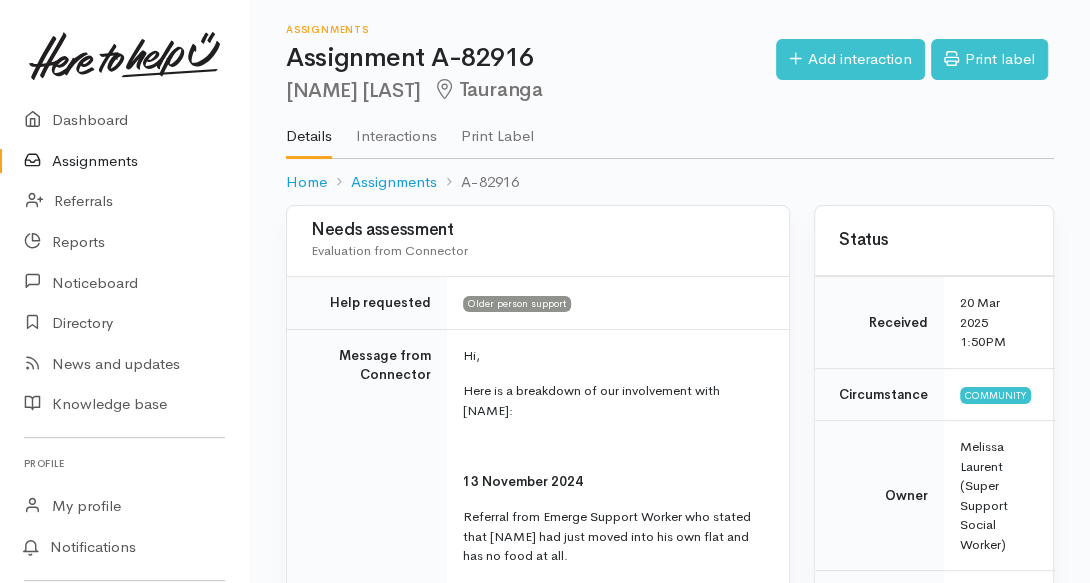 click on "Needs assessment
Evaluation from Connector
Help requested
Older person support
Message from Connector
Hi, Here is a breakdown of our involvement with [NAME]: 13 November 2024  Referral from Emerge Support Worker who stated that [NAME] had
just moved into his own flat and has no food at all. Referral sent to Tauranga Foodbank for a Pantry/Top Up which
included food, cleaning products, toiletries and pantry staples such as salt
and pepper, flour, sugar etc. Referral also sent to Otumoetai Social Supermarket for 4
shops and a PASS Card (PASS cards are for pensioners  so they can receive 1 shop per month) 21 November 2024   31 January 2025 He stated that [NAME] has been diagnosed with leukeamia and is
needing food support and social connection." at bounding box center (538, 2036) 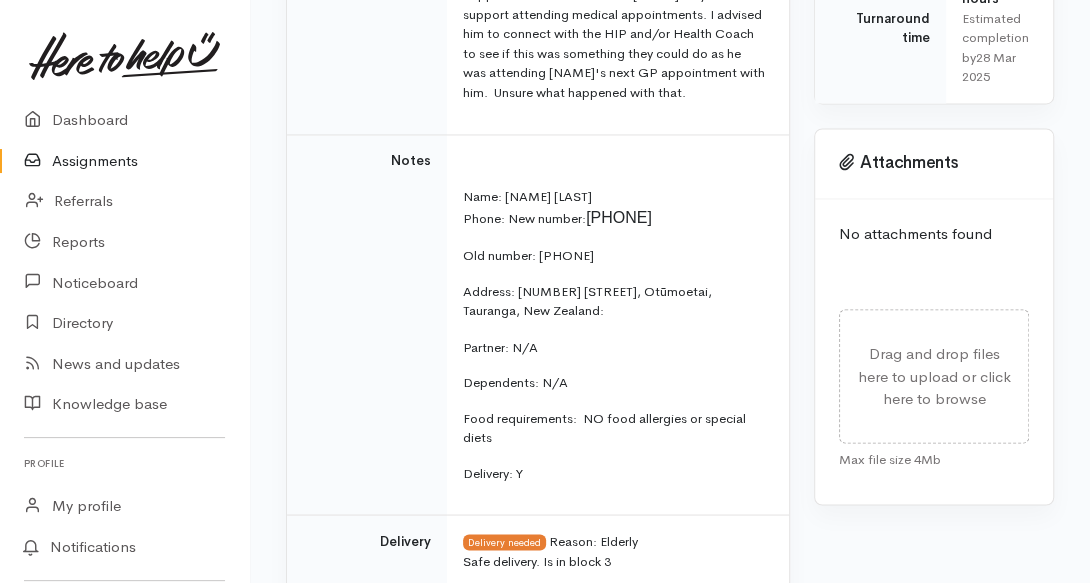 scroll, scrollTop: 1632, scrollLeft: 0, axis: vertical 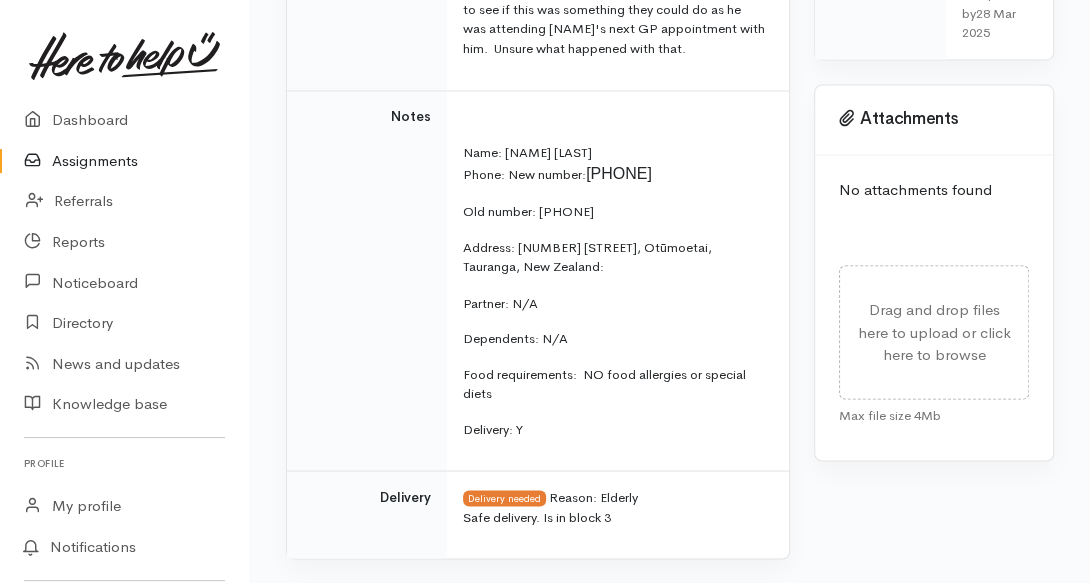 drag, startPoint x: 696, startPoint y: 150, endPoint x: 588, endPoint y: 150, distance: 108 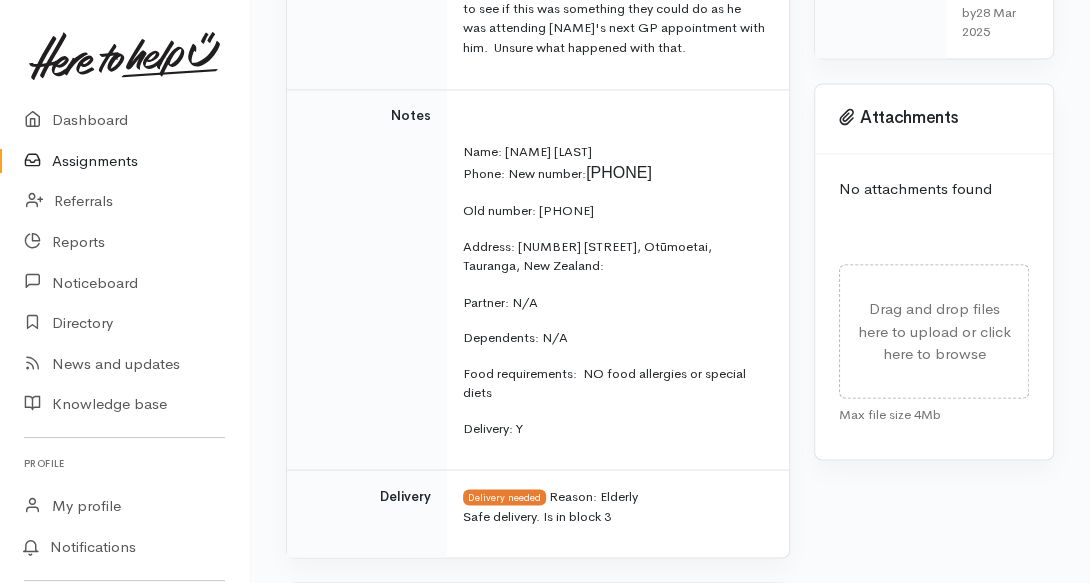 scroll, scrollTop: 1632, scrollLeft: 0, axis: vertical 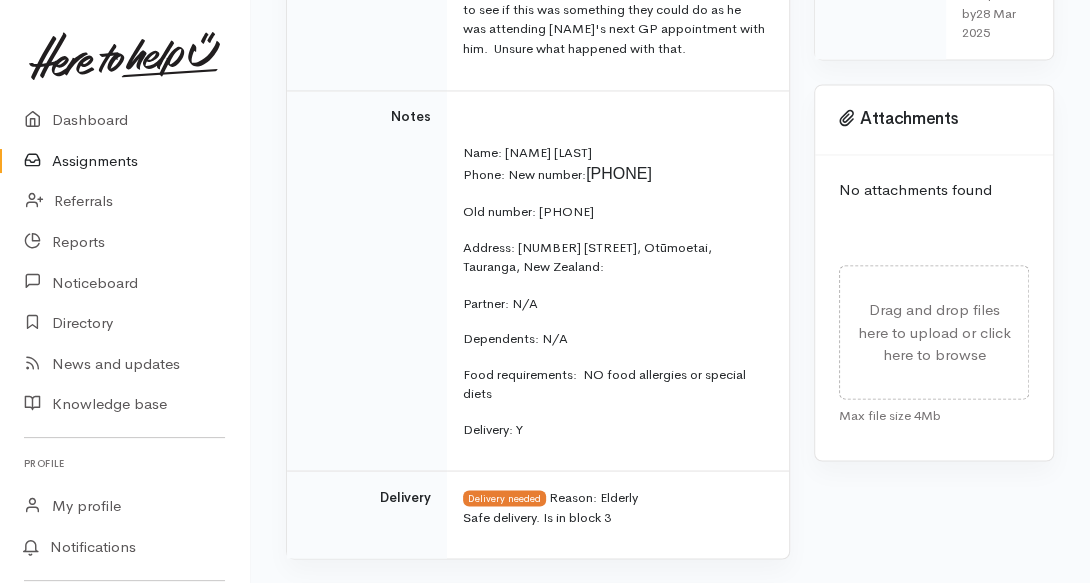 click on "Needs assessment
Evaluation from Connector
Help requested
Older person support
Message from Connector
Hi, Here is a breakdown of our involvement with [NAME]: 13 November 2024  Referral from Emerge Support Worker who stated that [NAME] had
just moved into his own flat and has no food at all. Referral sent to Tauranga Foodbank for a Pantry/Top Up which
included food, cleaning products, toiletries and pantry staples such as salt
and pepper, flour, sugar etc. Referral also sent to Otumoetai Social Supermarket for 4
shops and a PASS Card (PASS cards are for pensioners  so they can receive 1 shop per month) 21 November 2024   31 January 2025 He stated that [NAME] has been diagnosed with leukeamia and is
needing food support and social connection.  Notes" at bounding box center (670, 404) 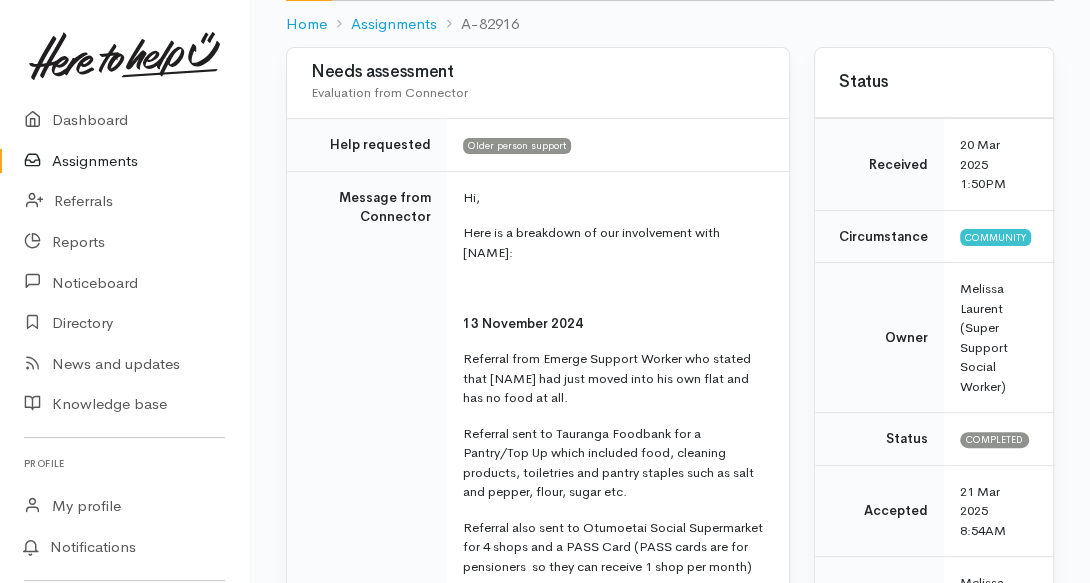 scroll, scrollTop: 160, scrollLeft: 0, axis: vertical 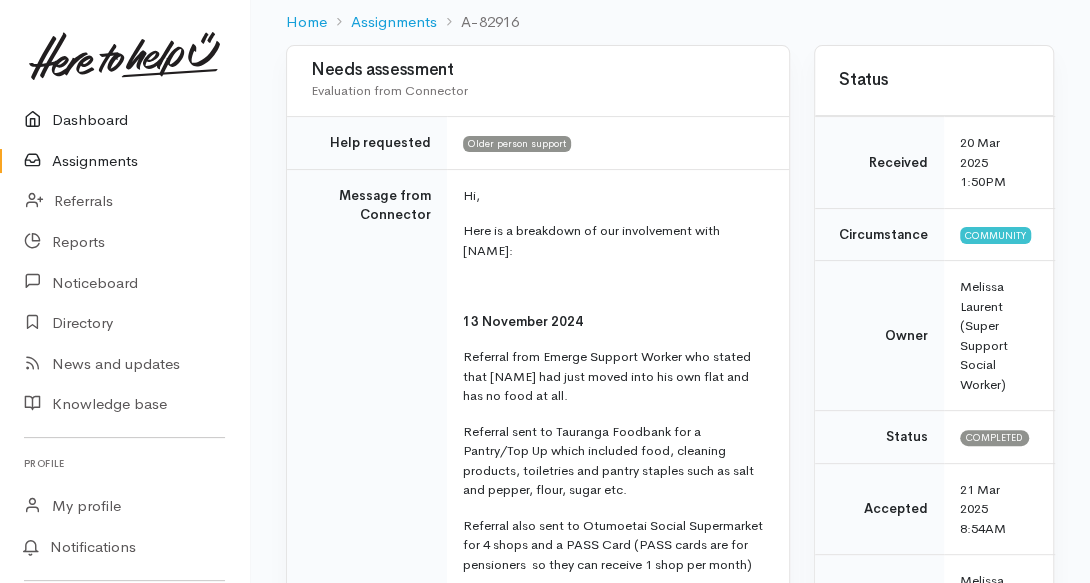 click on "Dashboard" at bounding box center (124, 120) 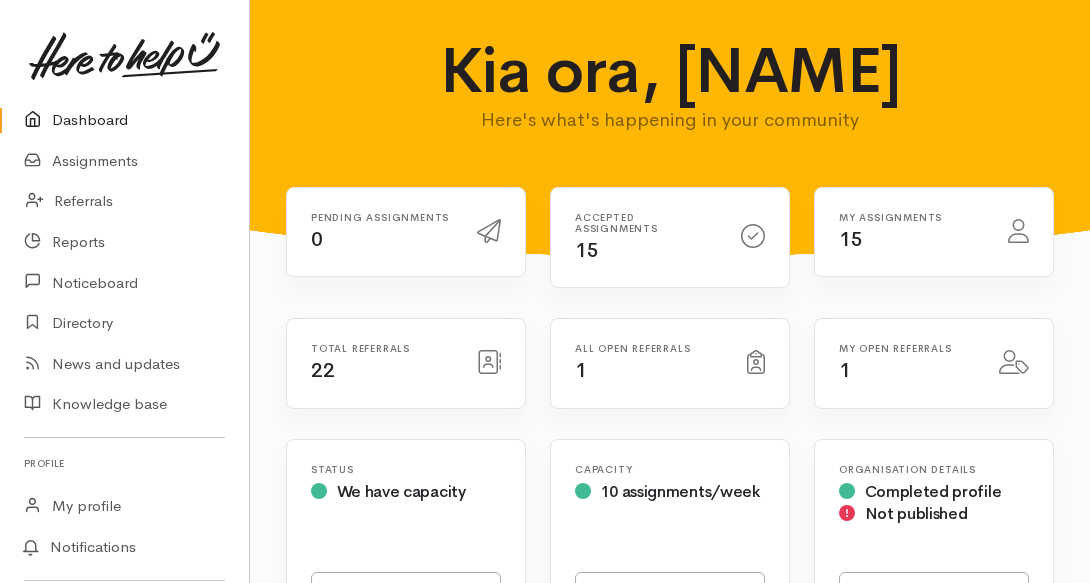 scroll, scrollTop: 0, scrollLeft: 0, axis: both 